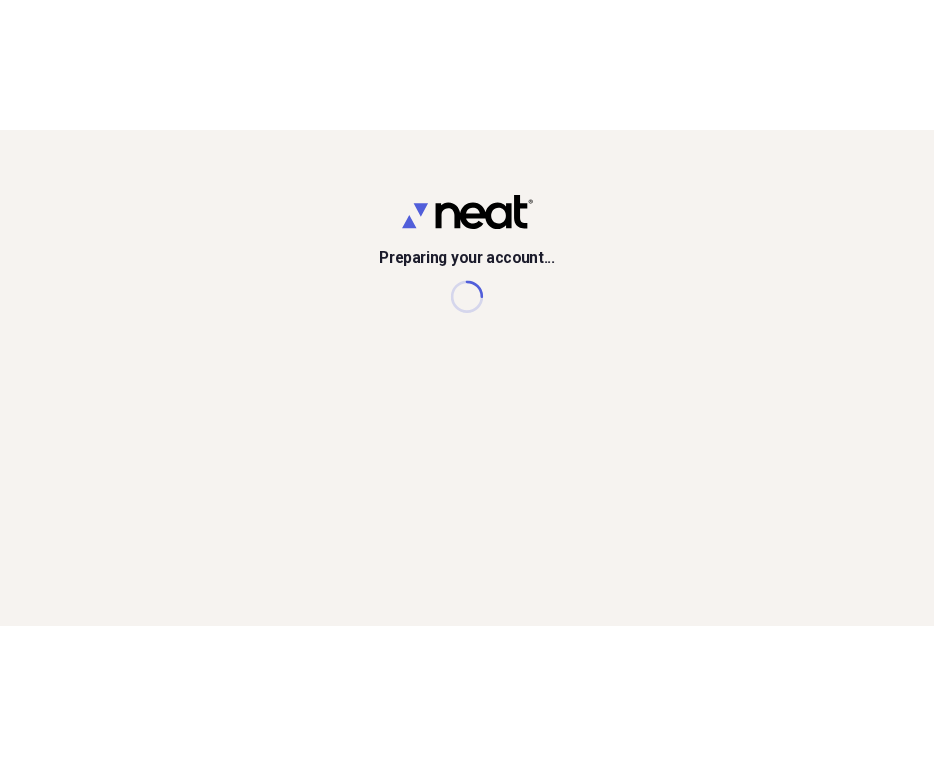 scroll, scrollTop: 0, scrollLeft: 0, axis: both 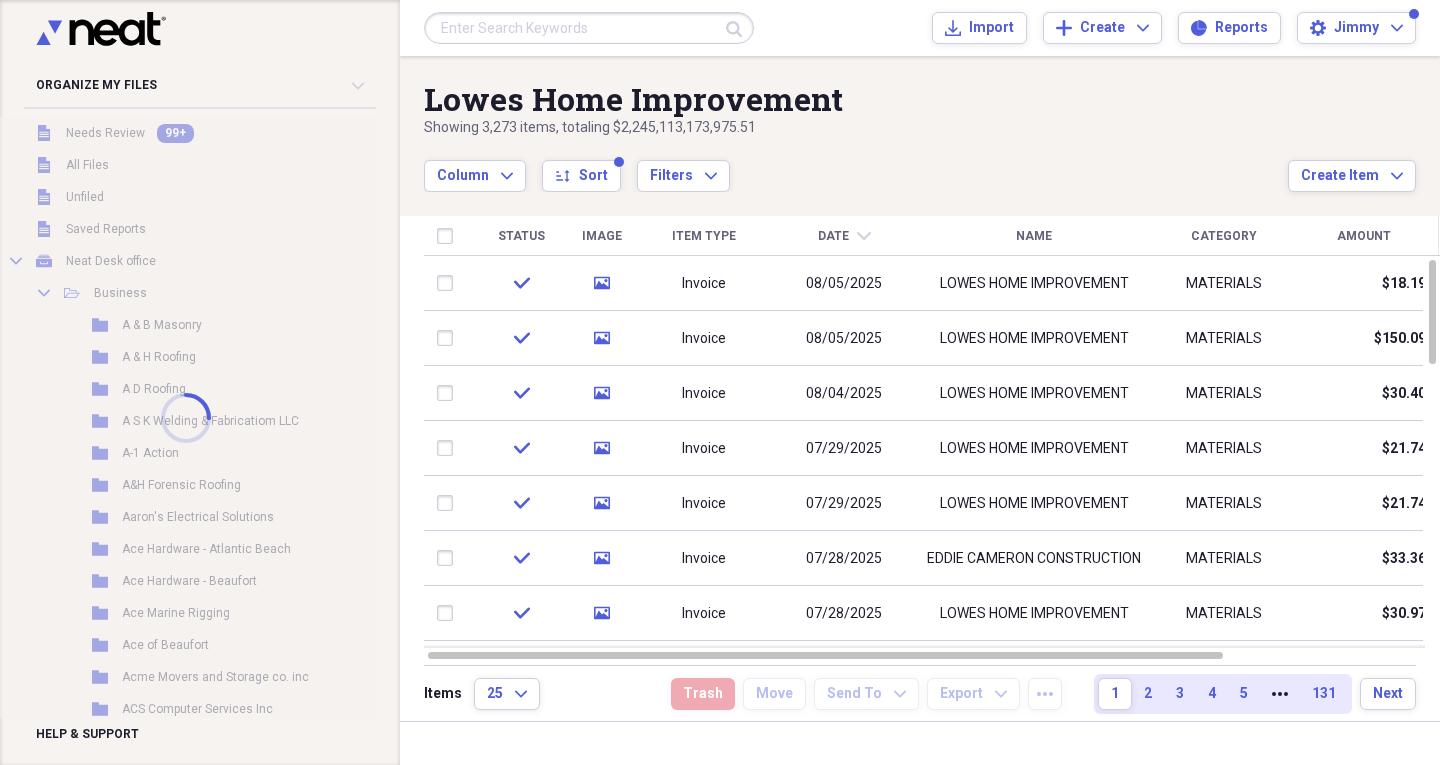 click at bounding box center [186, 417] 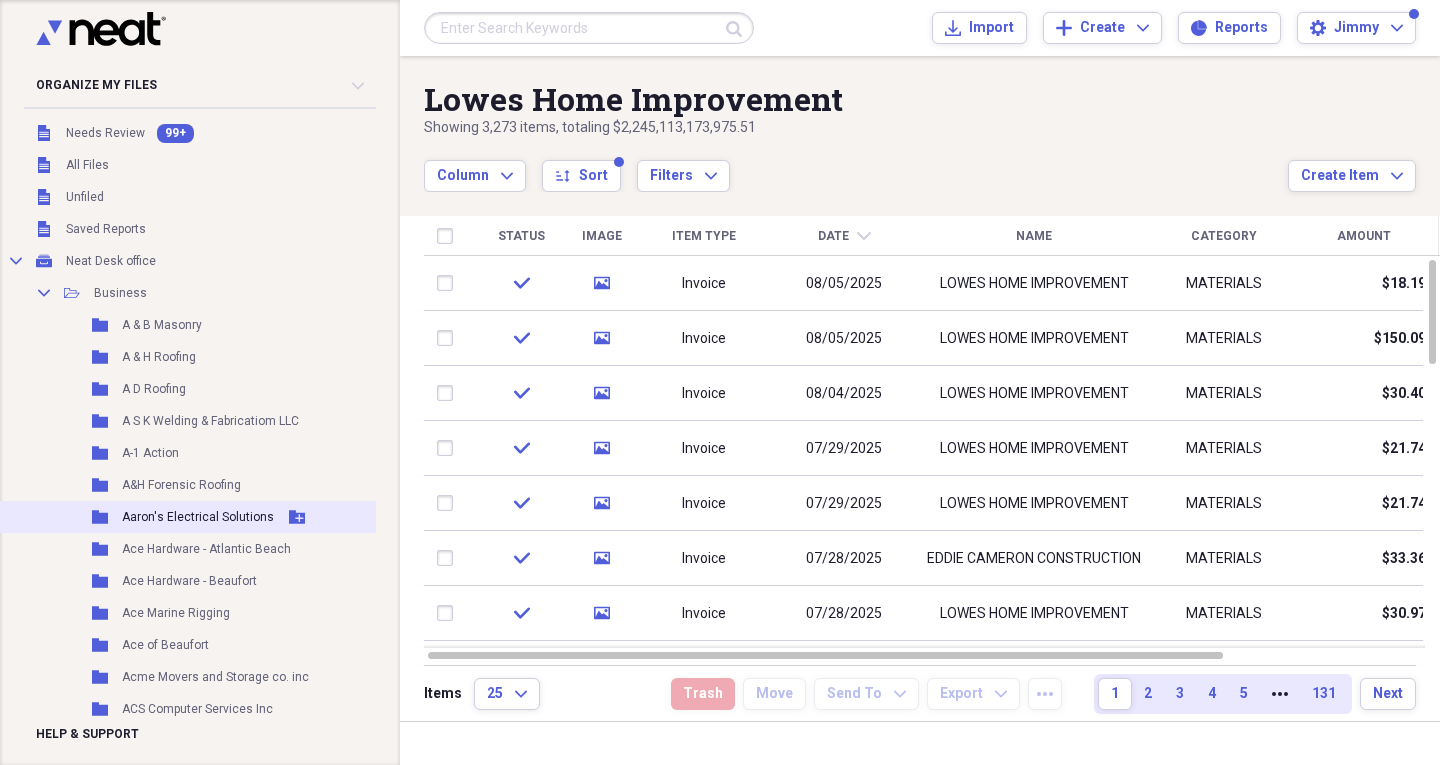 click on "Aaron's Electrical Solutions" at bounding box center [198, 517] 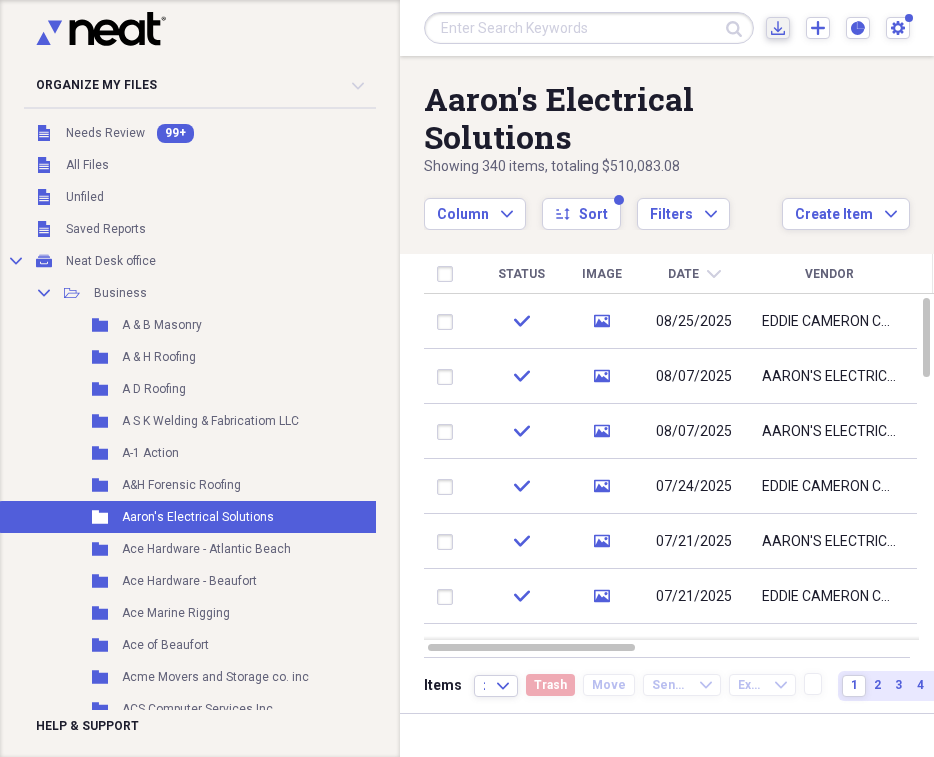 click on "Import" 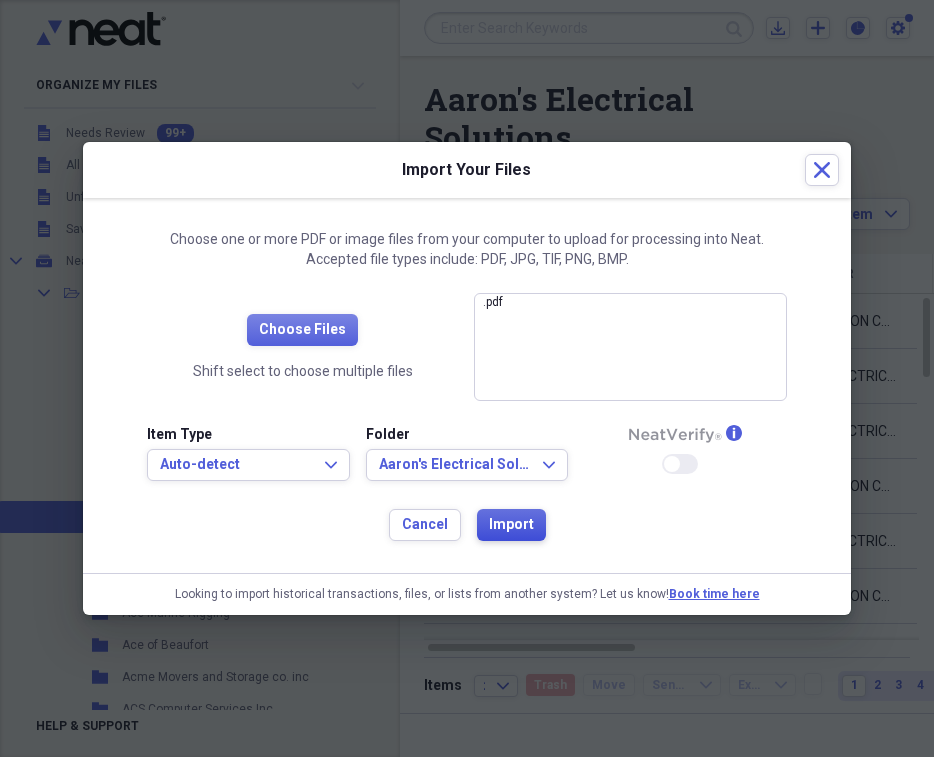 click on "Import" at bounding box center [511, 525] 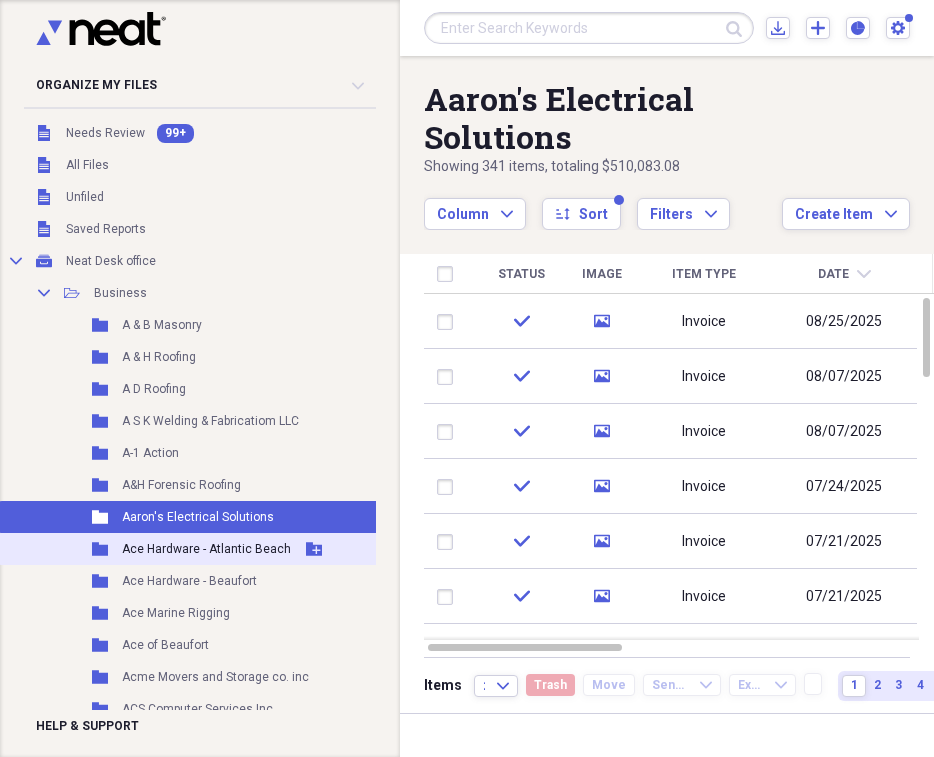 click on "Ace Hardware - Atlantic Beach" at bounding box center [206, 549] 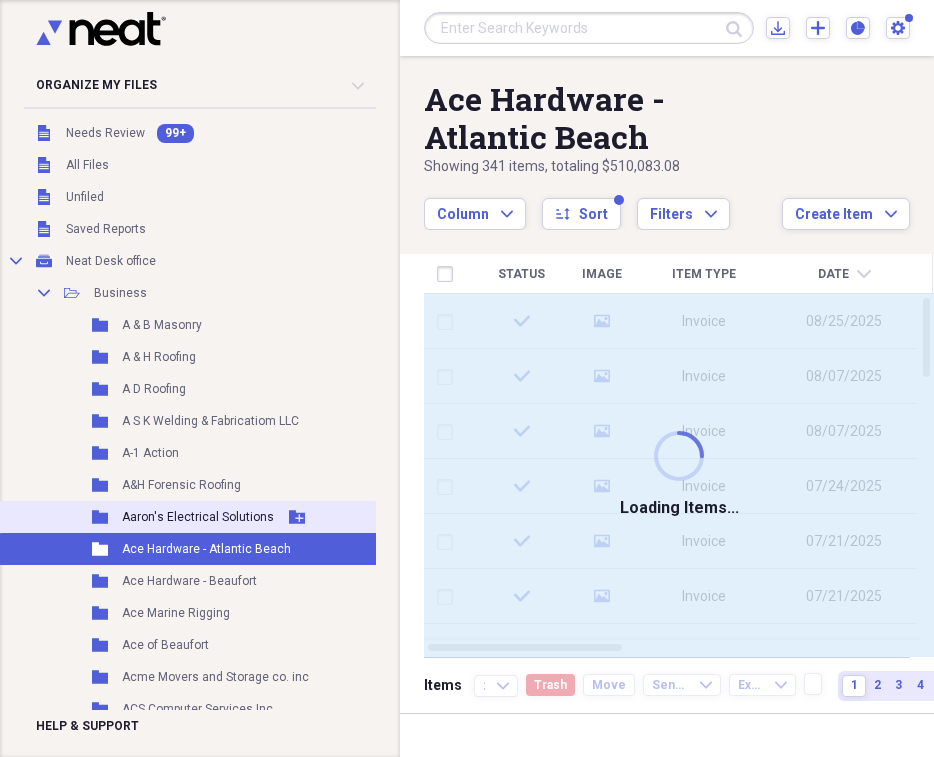 click on "Aaron's Electrical Solutions" at bounding box center [198, 517] 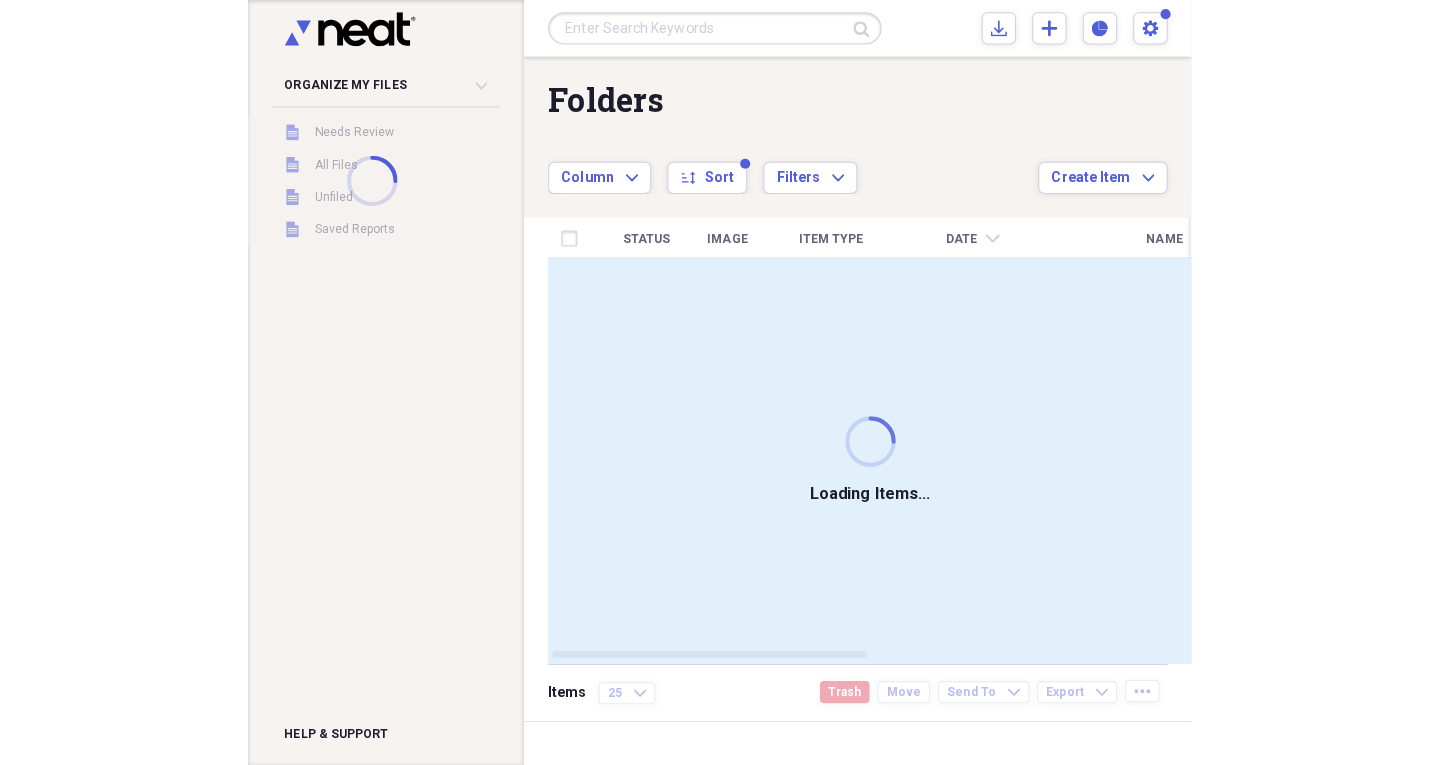 scroll, scrollTop: 0, scrollLeft: 0, axis: both 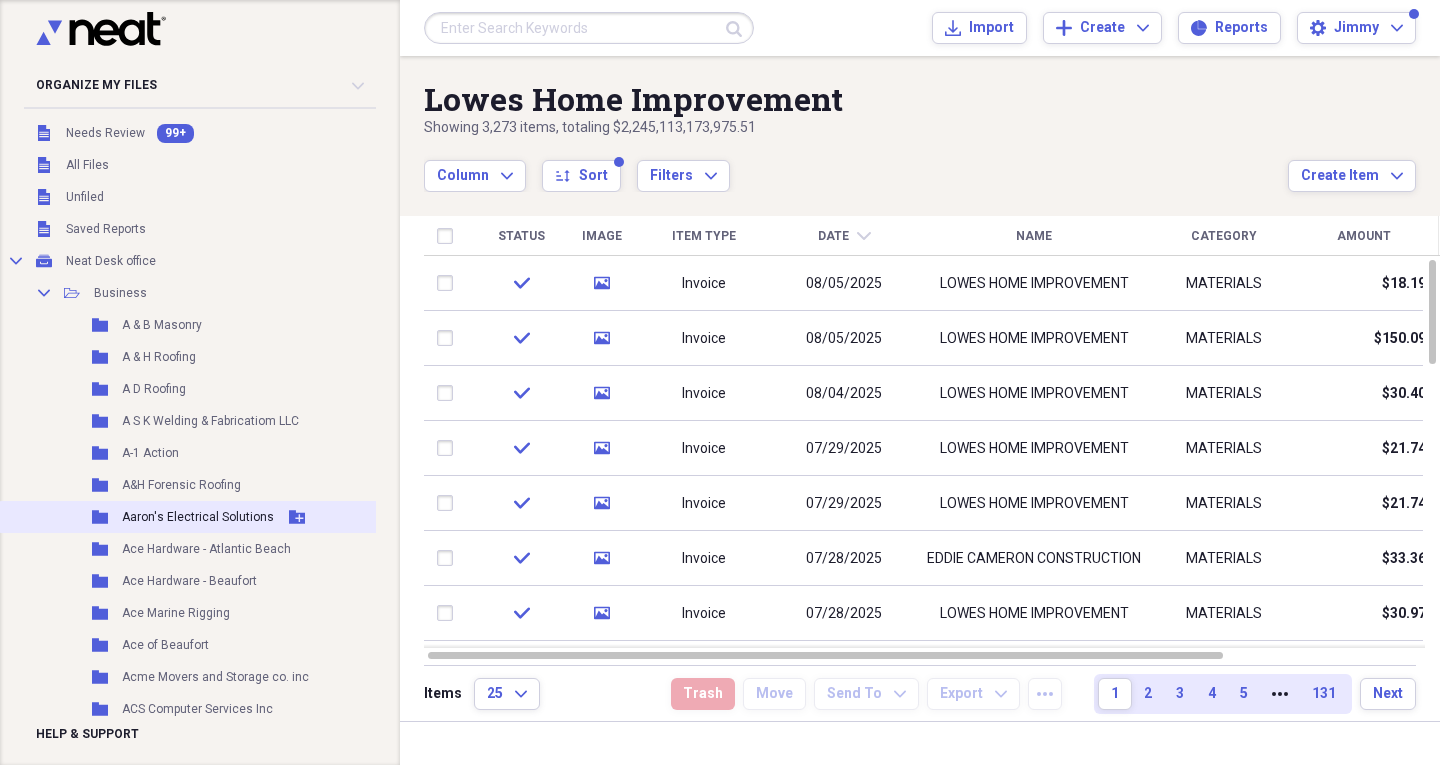 click on "Aaron's Electrical Solutions" at bounding box center (198, 517) 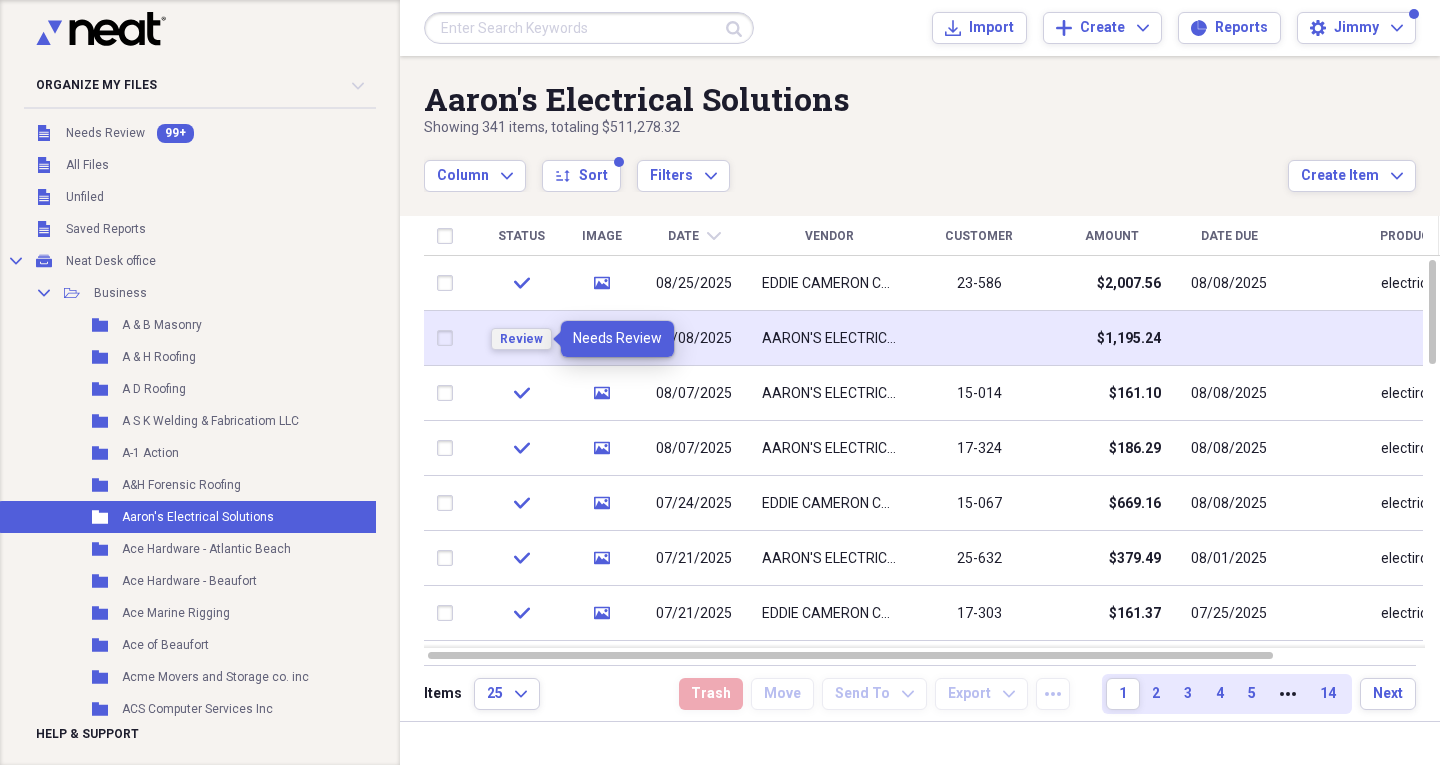 click on "Review" at bounding box center [521, 339] 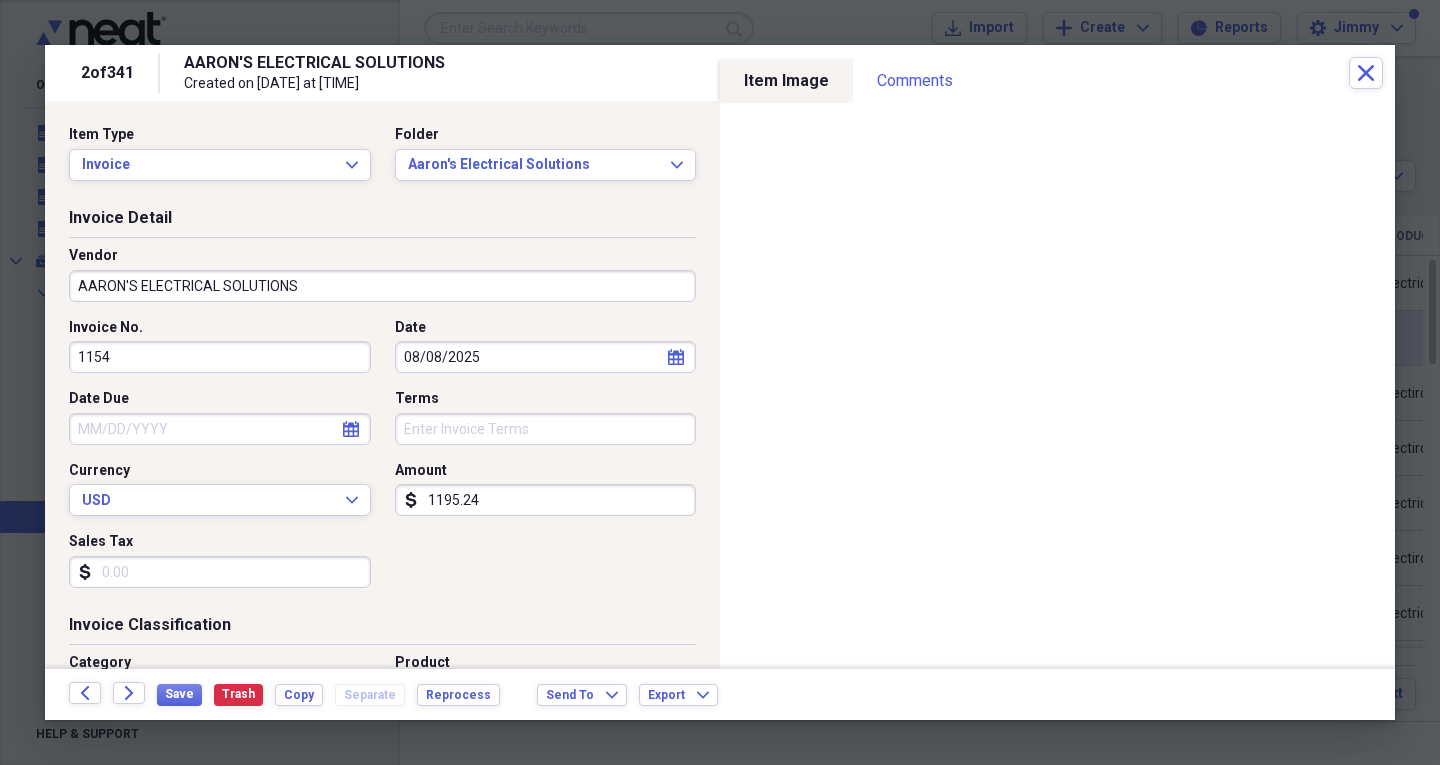 select on "7" 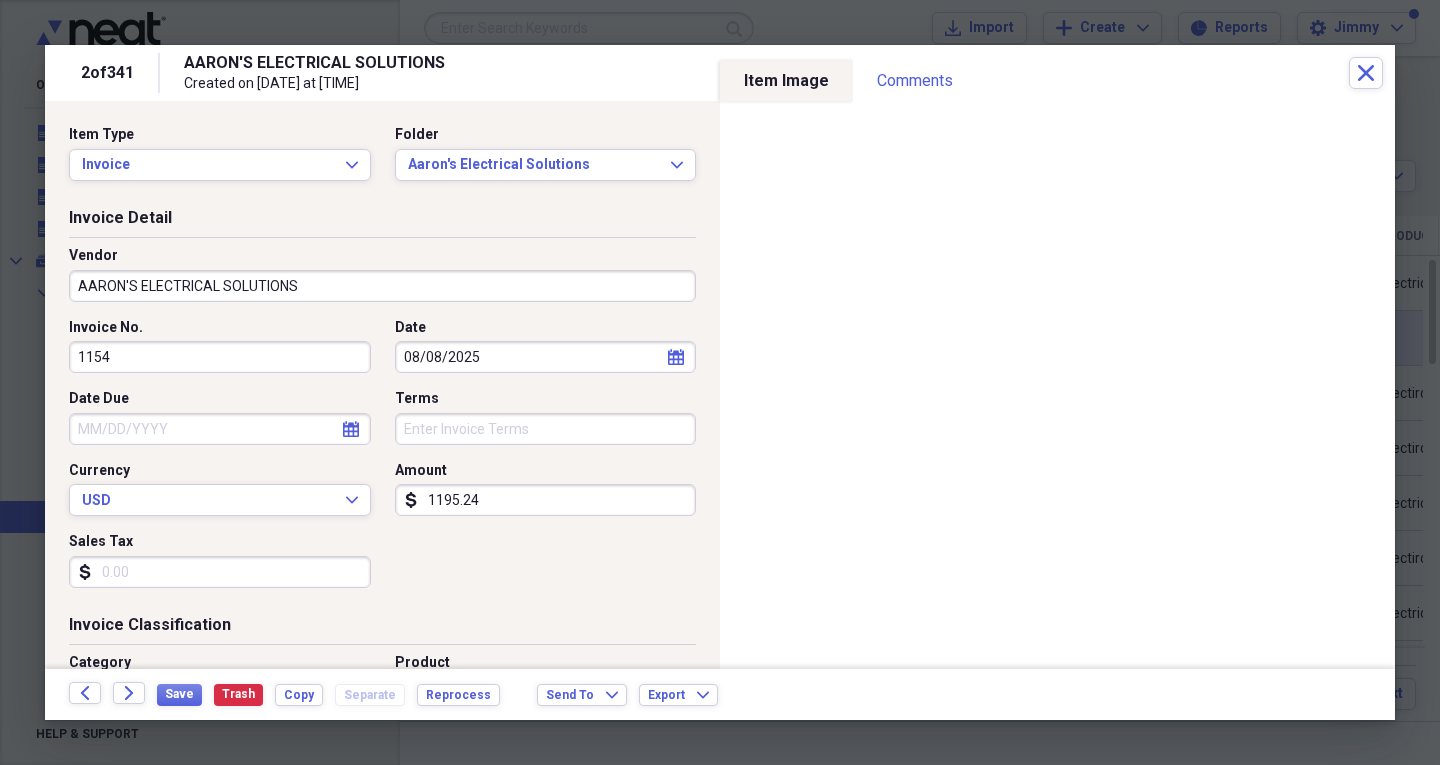 select on "2025" 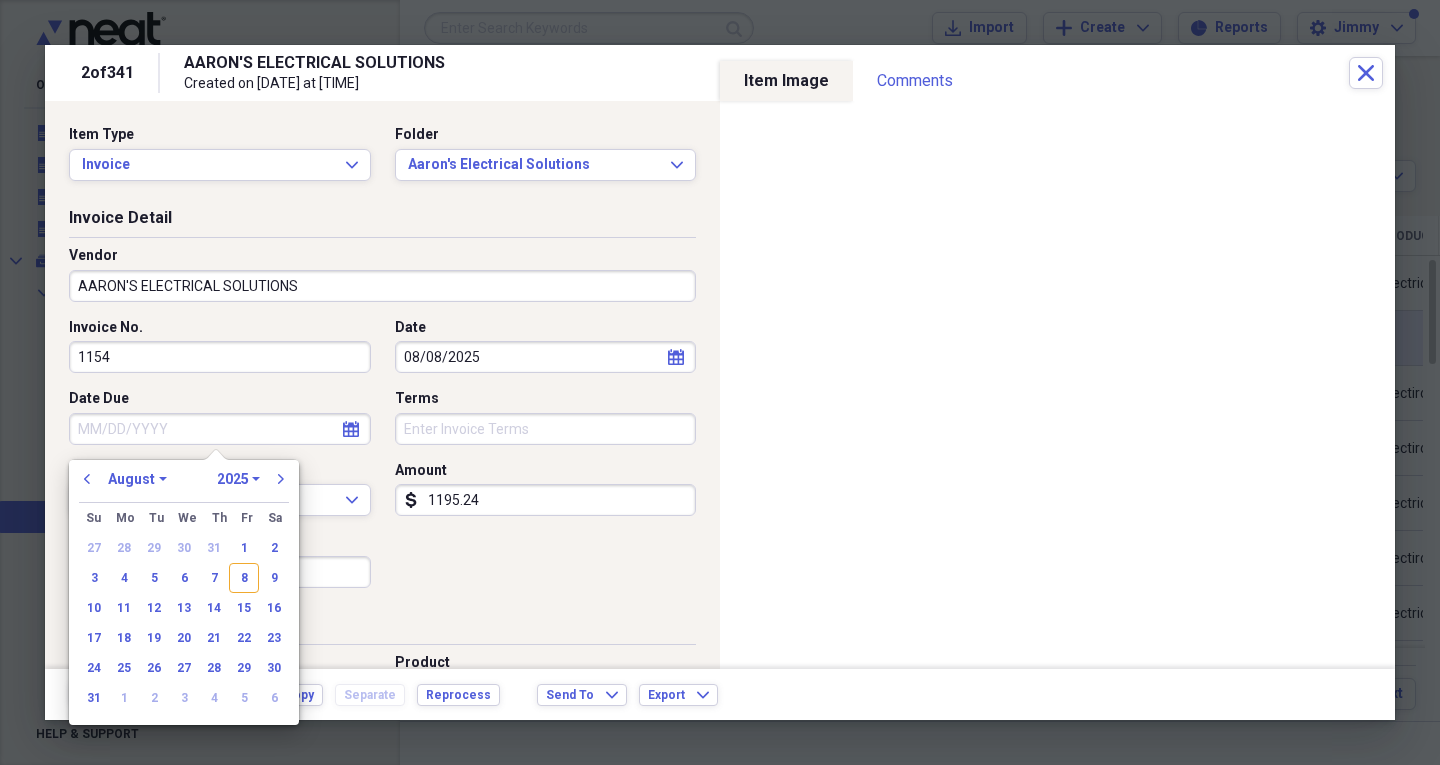 drag, startPoint x: 176, startPoint y: 421, endPoint x: 188, endPoint y: 417, distance: 12.649111 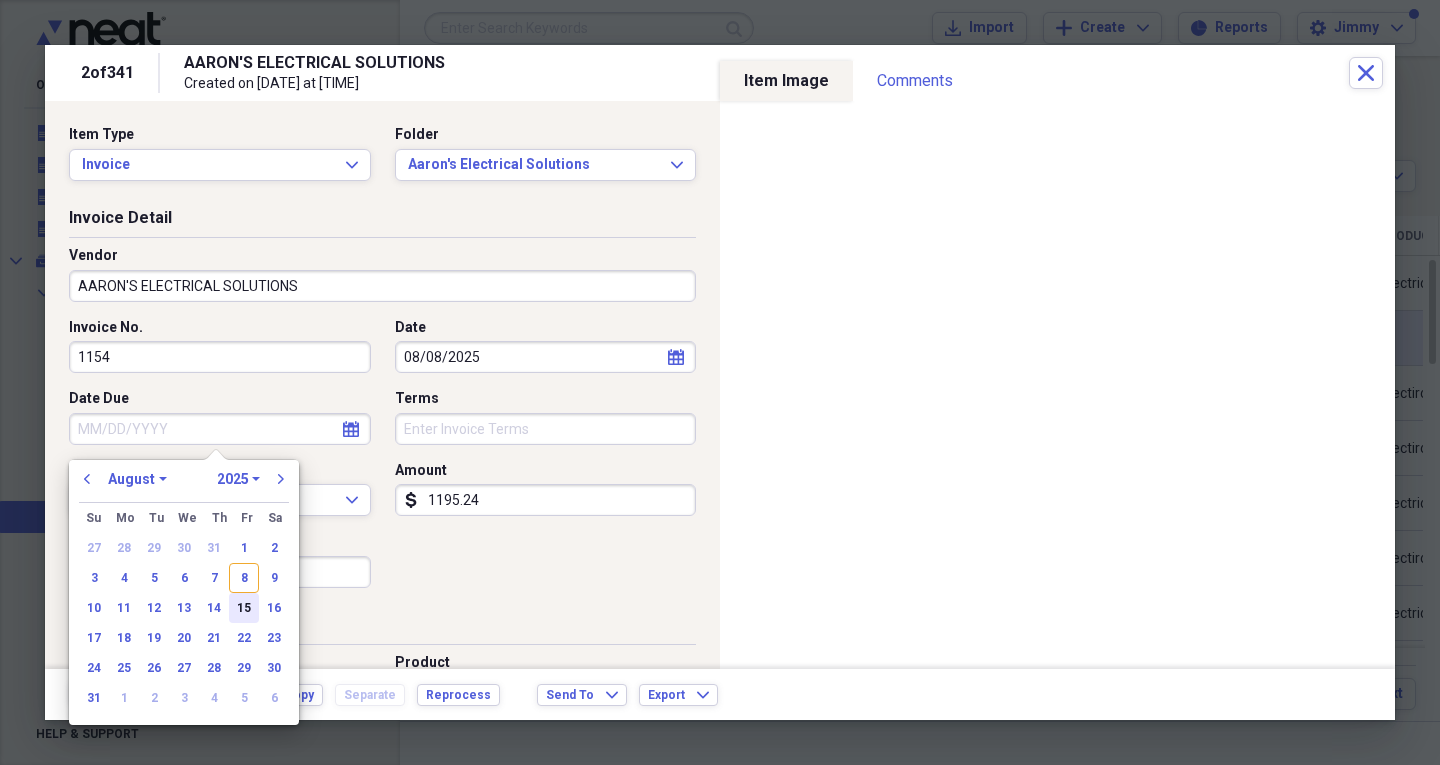 click on "15" at bounding box center [244, 608] 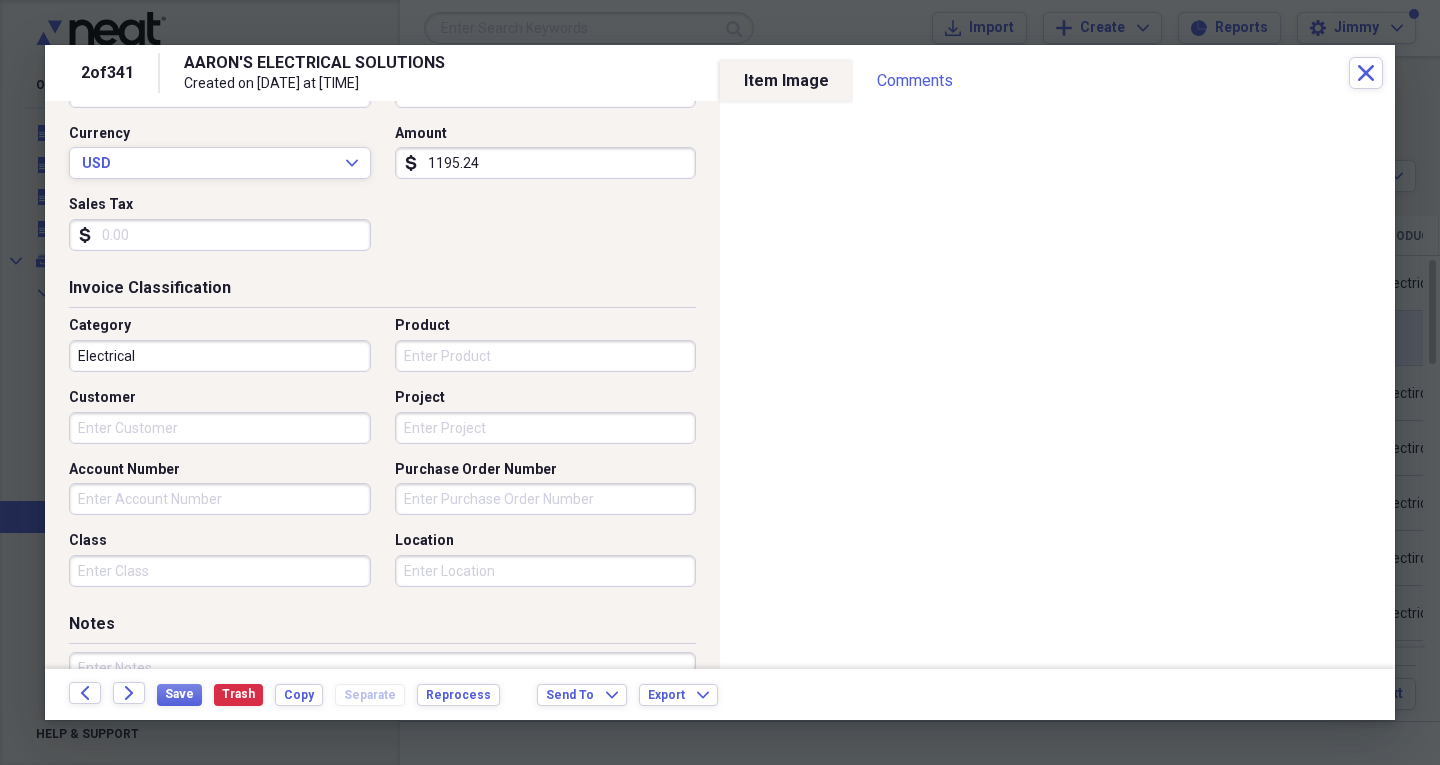 scroll, scrollTop: 400, scrollLeft: 0, axis: vertical 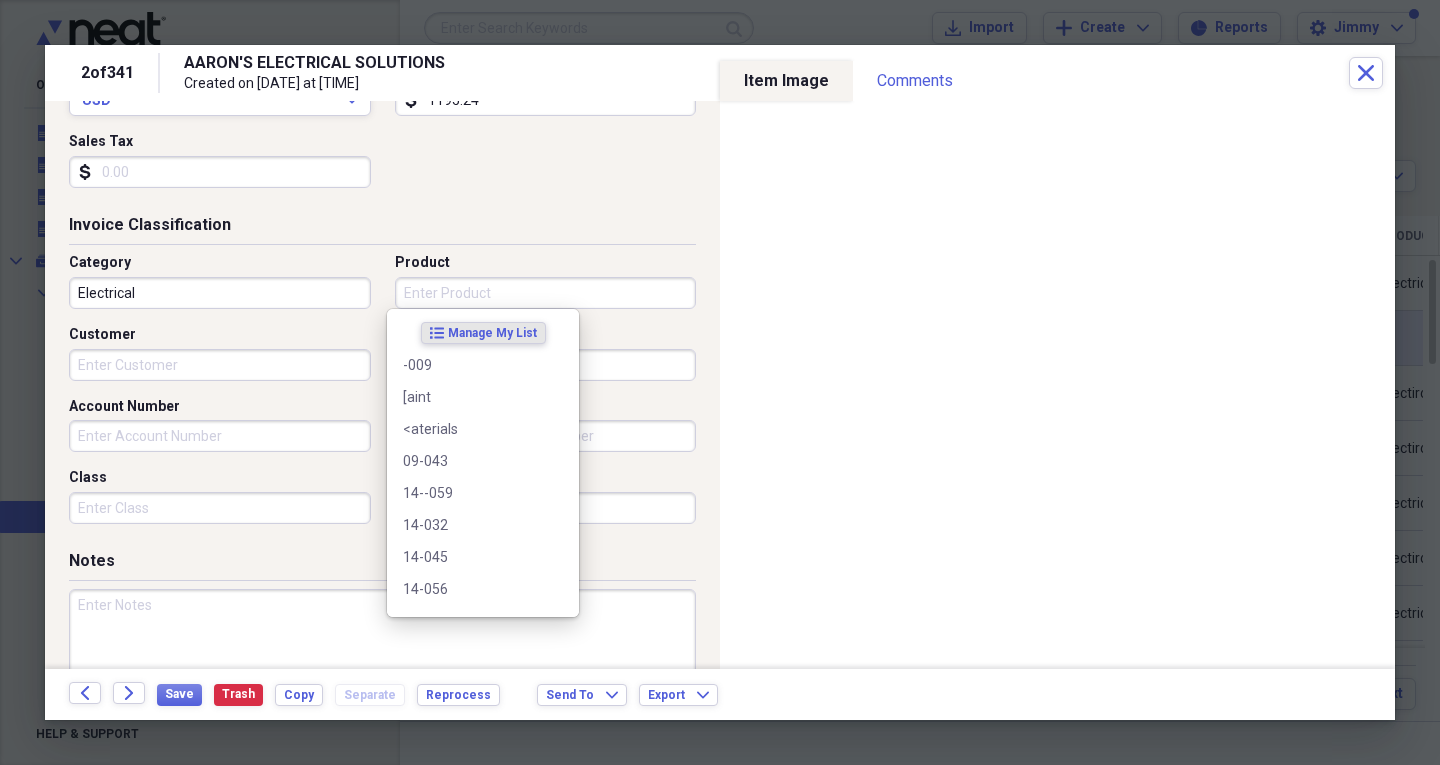 click on "Product" at bounding box center (546, 293) 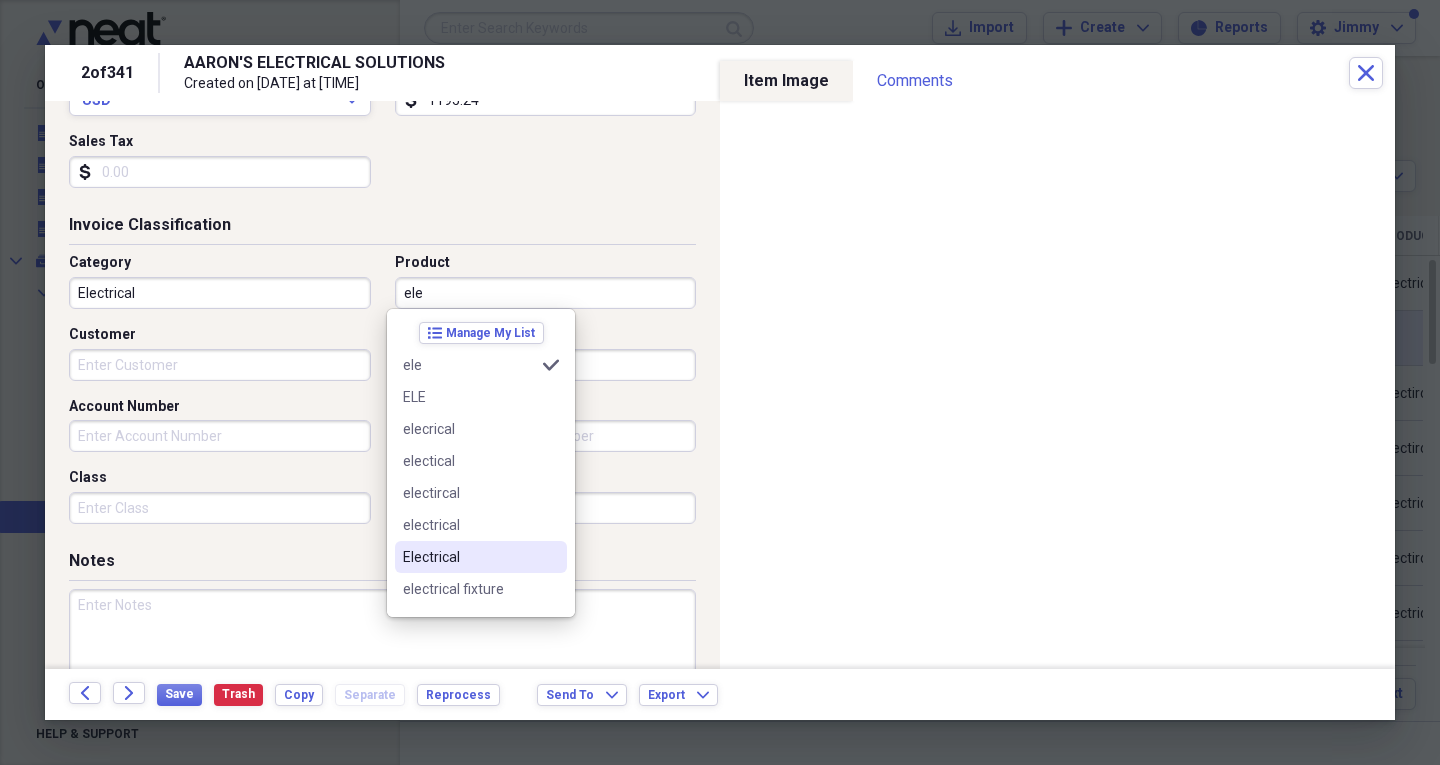 click on "Electrical" at bounding box center [469, 557] 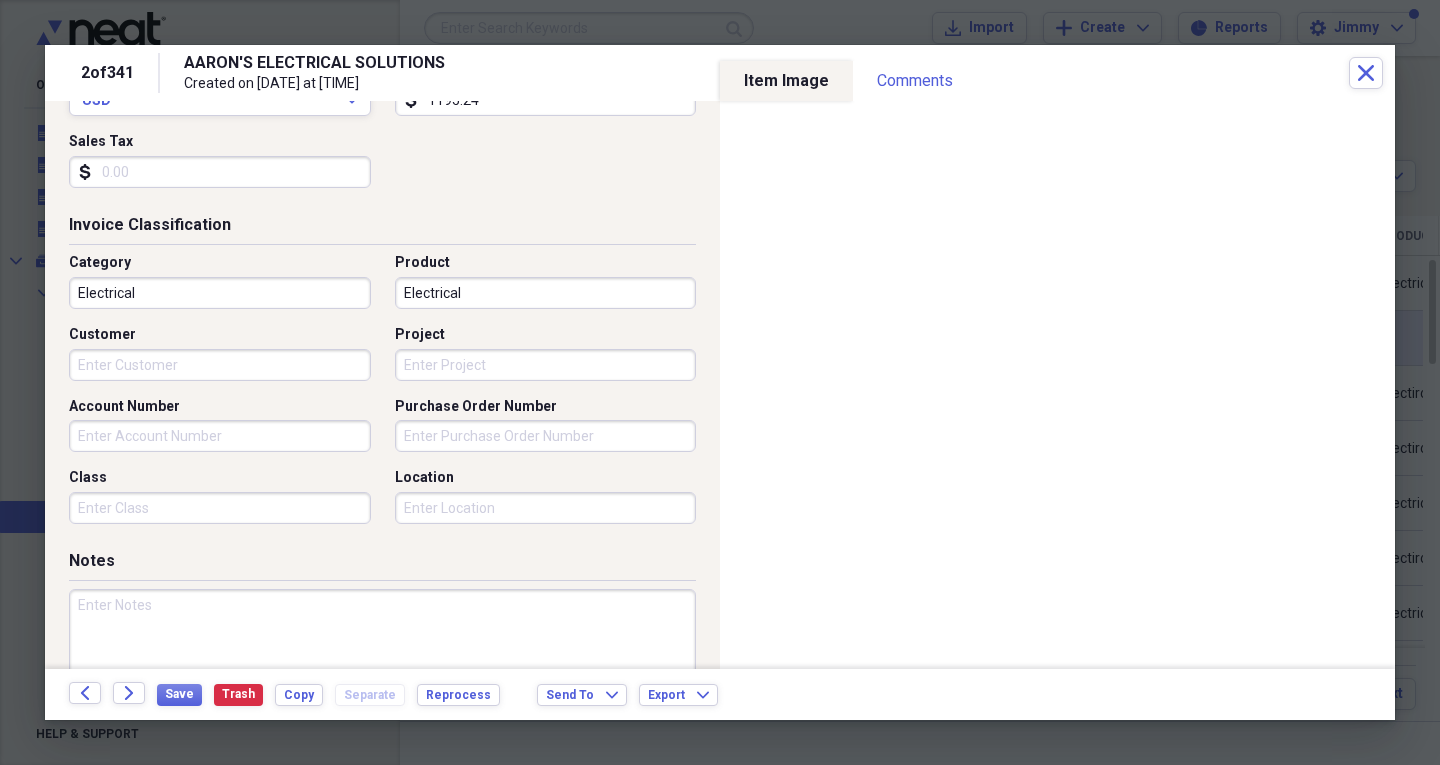 click on "Customer" at bounding box center (220, 365) 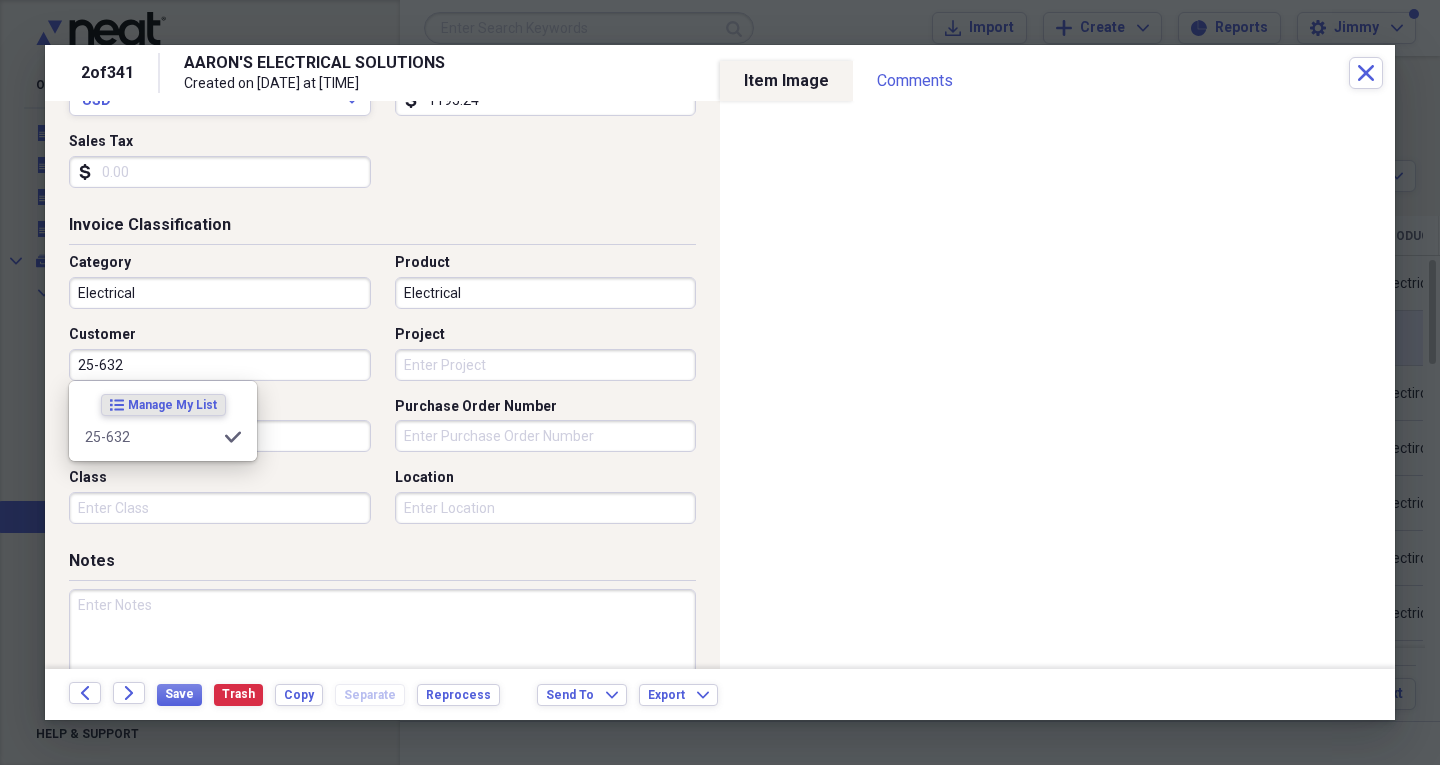 type on "25-632" 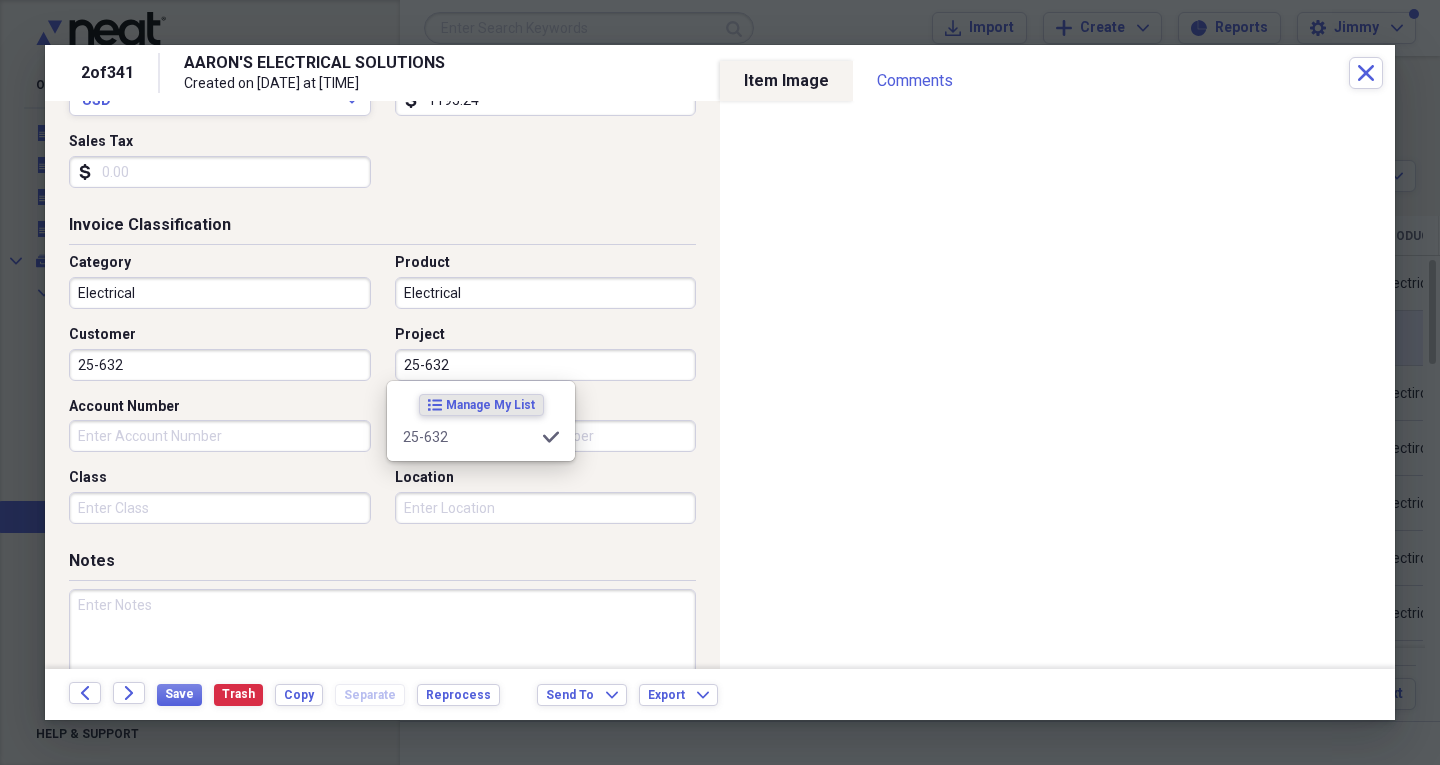 type on "25-632" 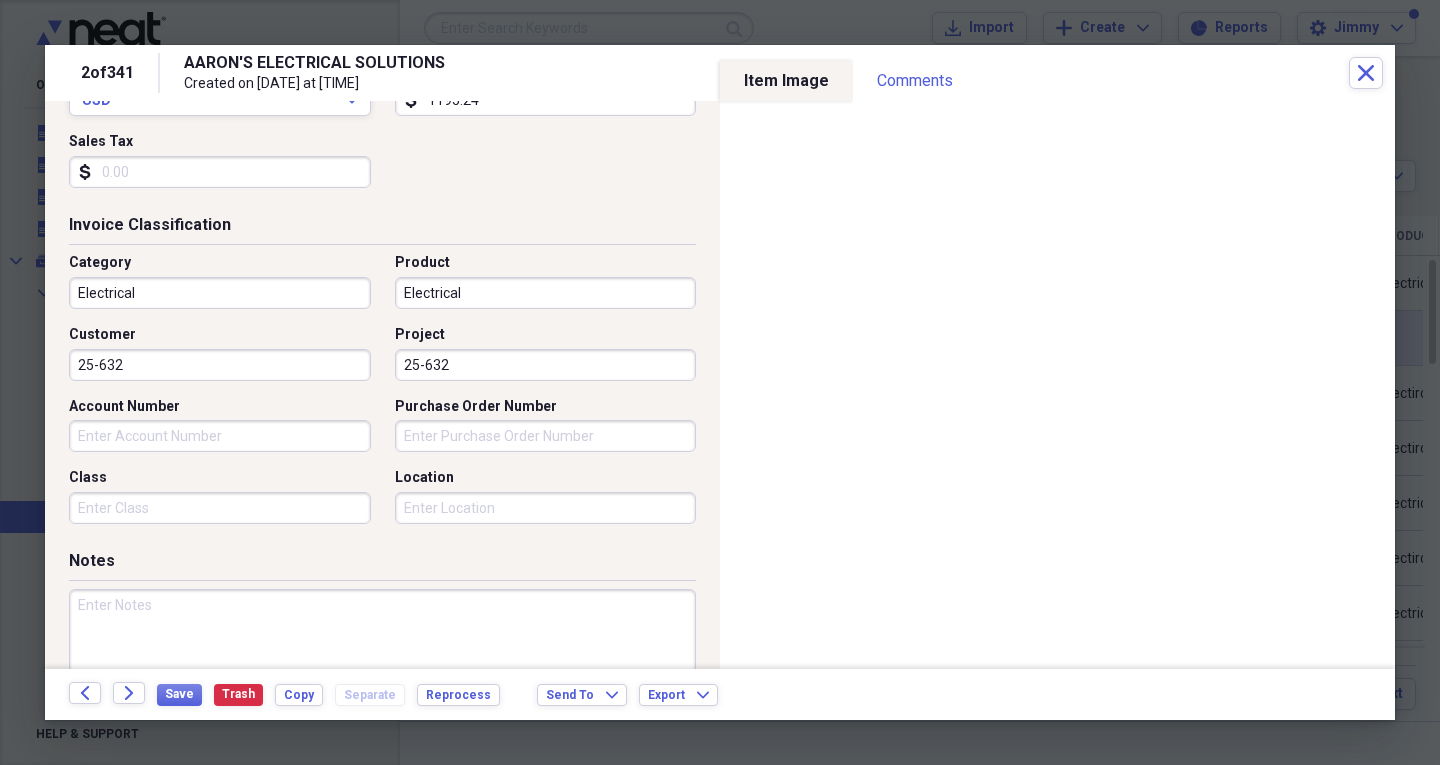 type on "3" 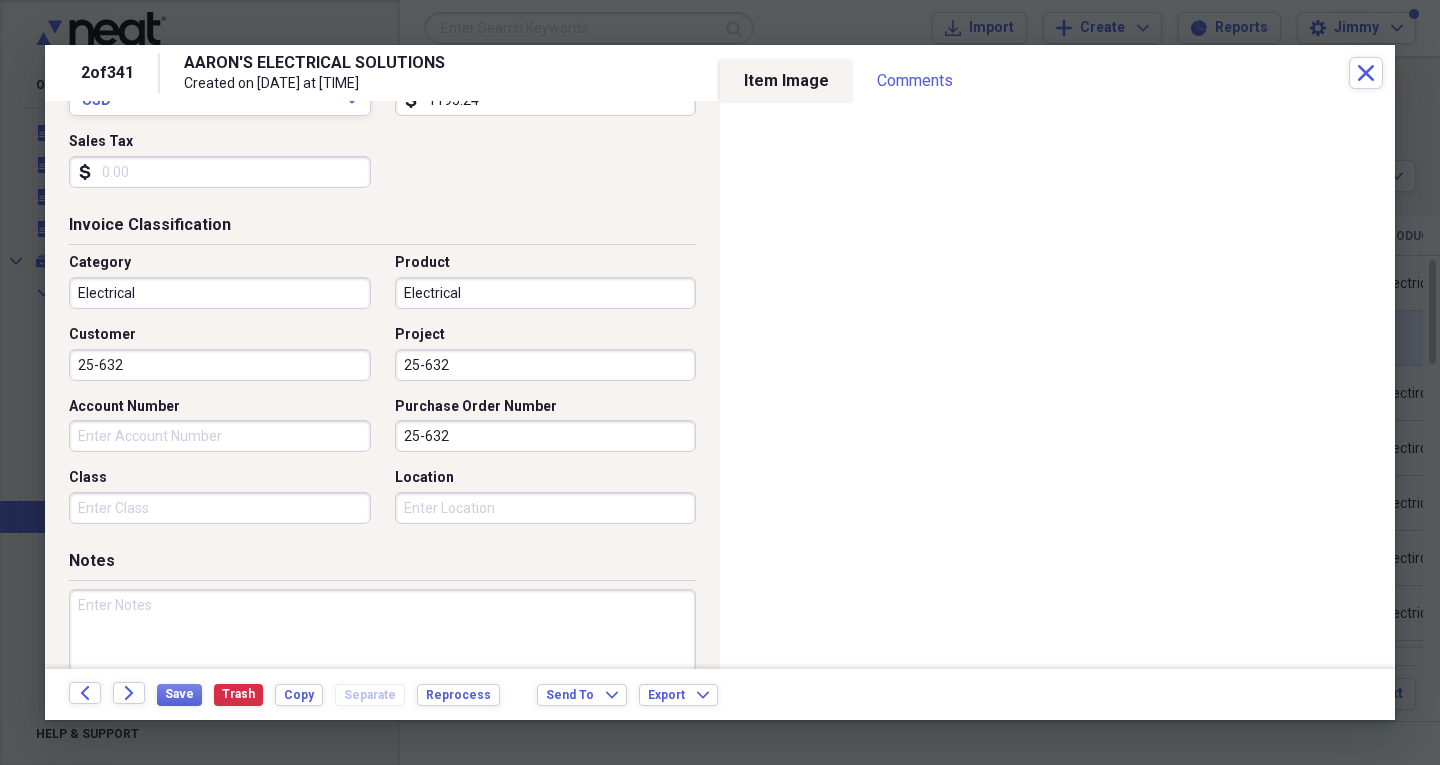 type on "25-632" 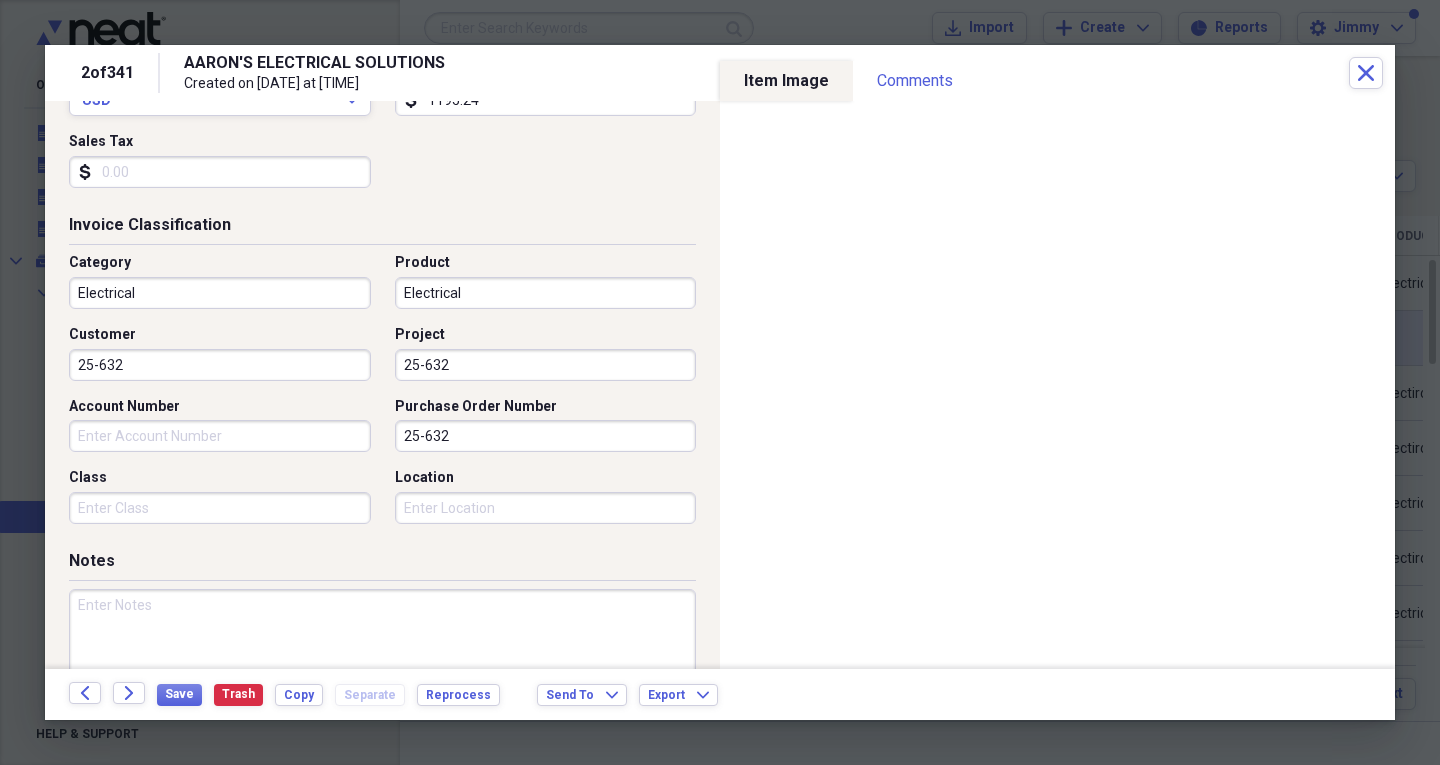 click on "Item Type Invoice Expand Folder [FIRST]'s Electrical Solutions Expand Invoice Detail Vendor [FIRST]'S ELECTRICAL SOLUTIONS Invoice No. 1154 Date [DATE] calendar Calendar Date Due [DATE] calendar Calendar Terms Currency USD Expand Amount dollar-sign 1195.24 Sales Tax dollar-sign Invoice Classification Category Electrical Product Electrical Customer 25-632 Project 25-632 Account Number Purchase Order Number 25-632 Class Location Notes Sold To... [FIRST] [MIDDLE] [LAST] Suffix Street 1 Street 2 Country Select Country Expand State/Province Select State/Province Expand City Zip Ship To... [FIRST] [MIDDLE] [LAST] Suffix Street 1 Street 2 Country Select Country Expand State/Province Select State/Province Expand City Zip Sold By... [FIRST] [MIDDLE] [LAST] Suffix Street 1 Street 2 Country Select Country Expand State/Province Select State/Province Expand City Zip" at bounding box center (382, 309) 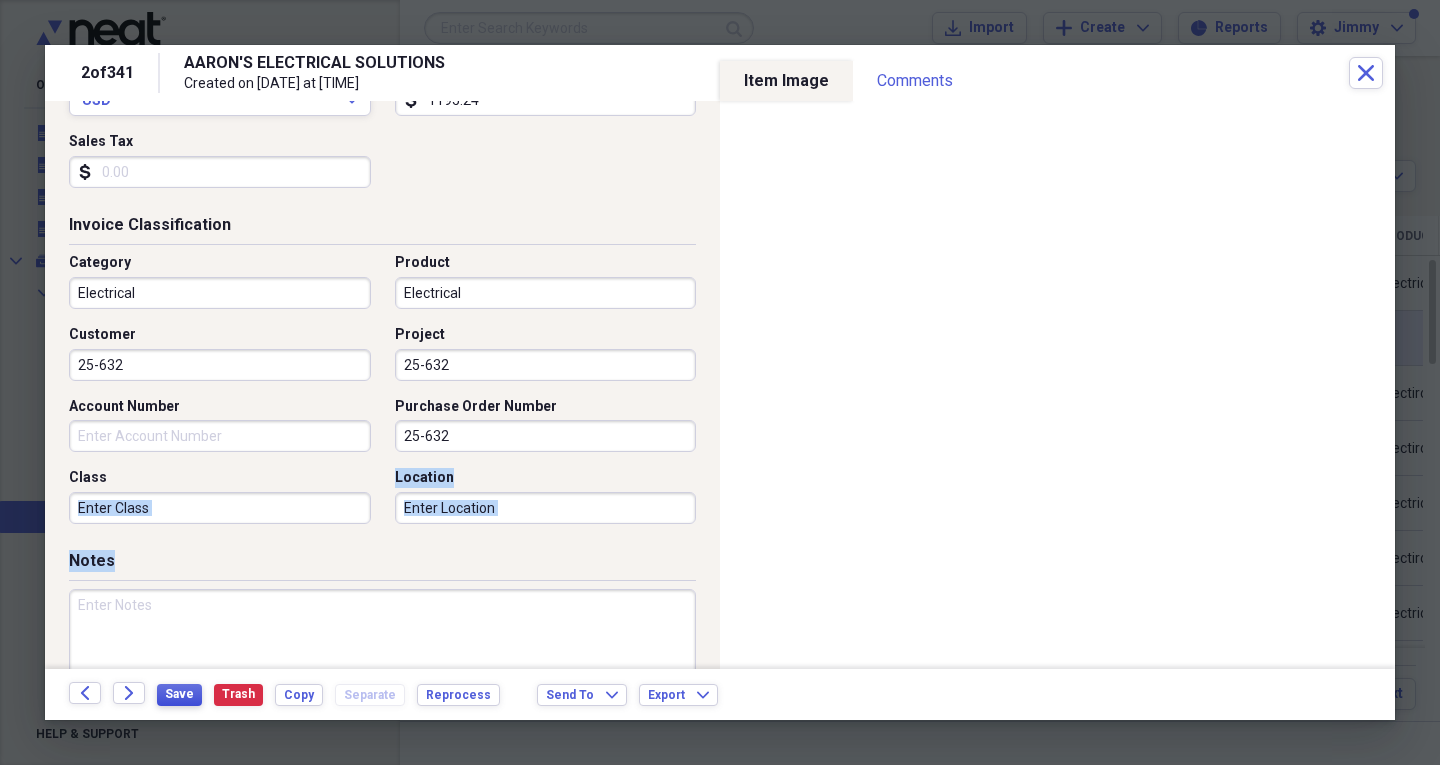 click on "Save" at bounding box center [179, 694] 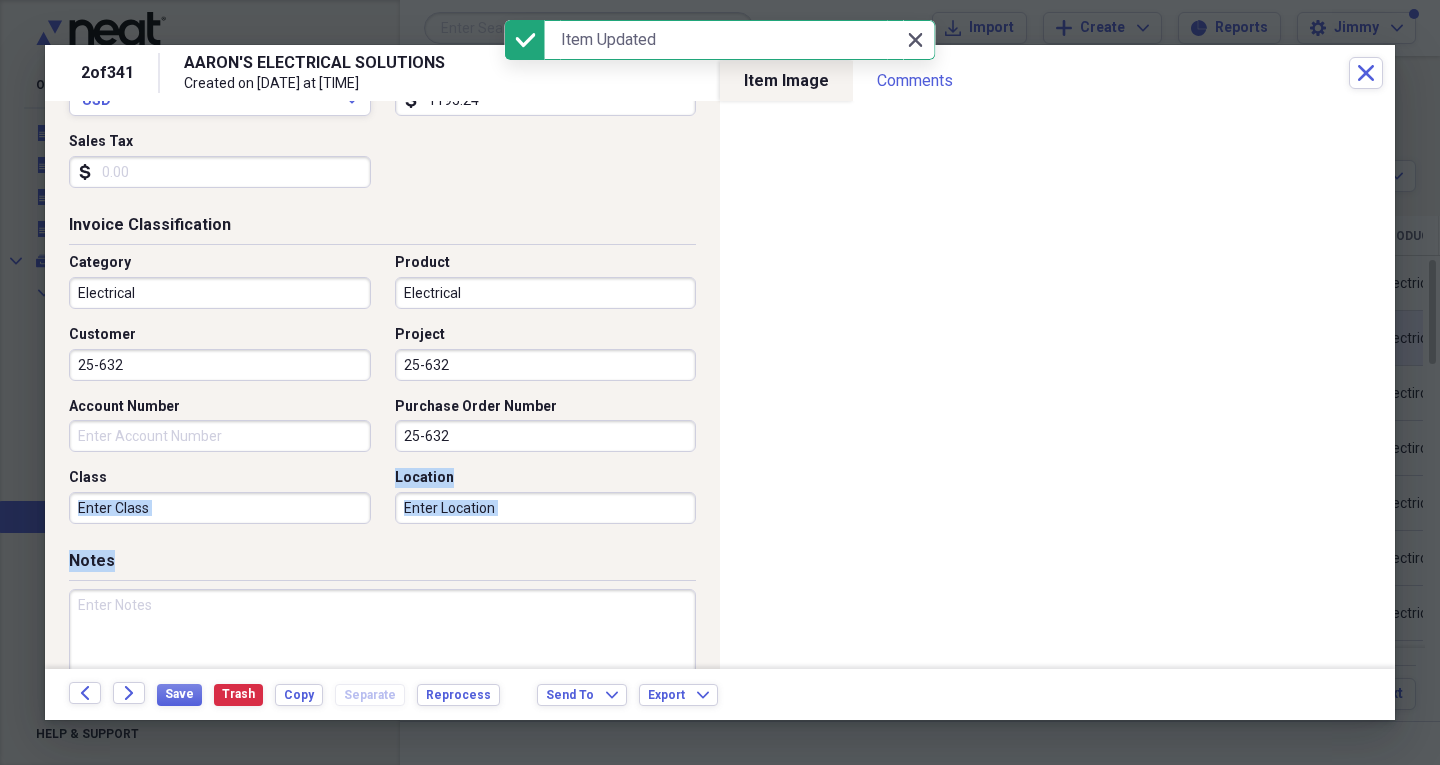 click on "Close" 